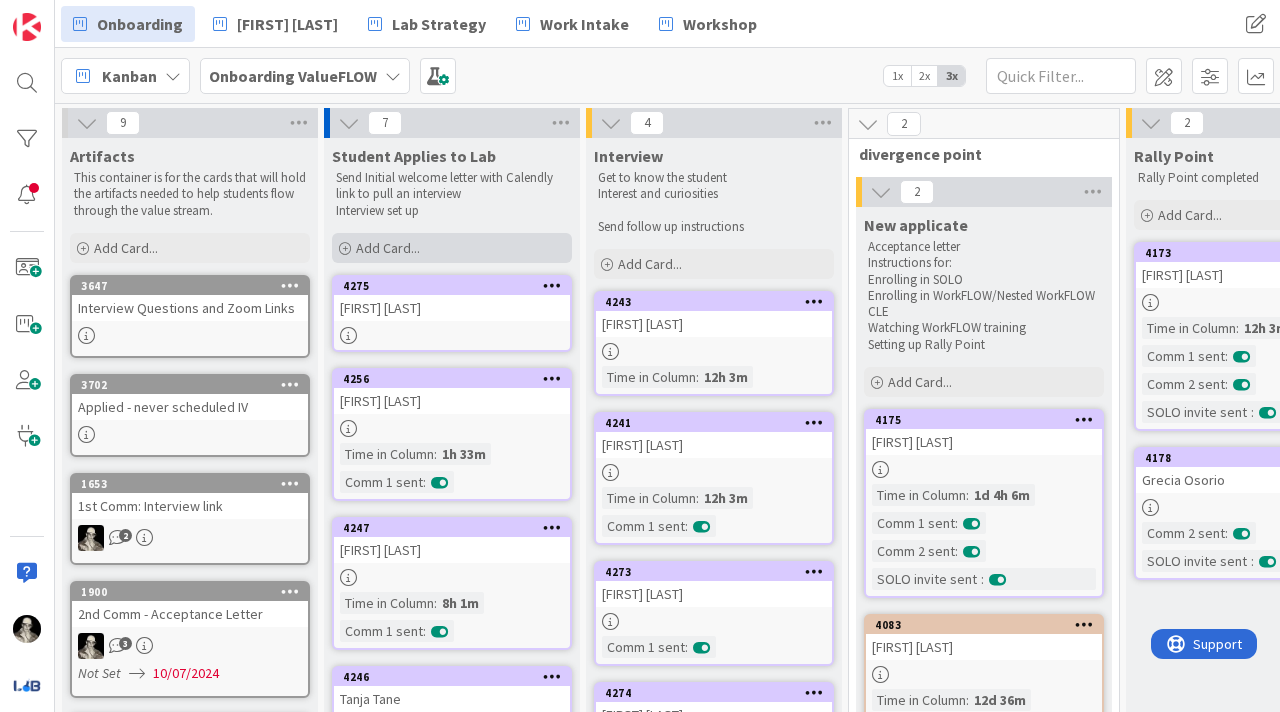 scroll, scrollTop: 0, scrollLeft: 0, axis: both 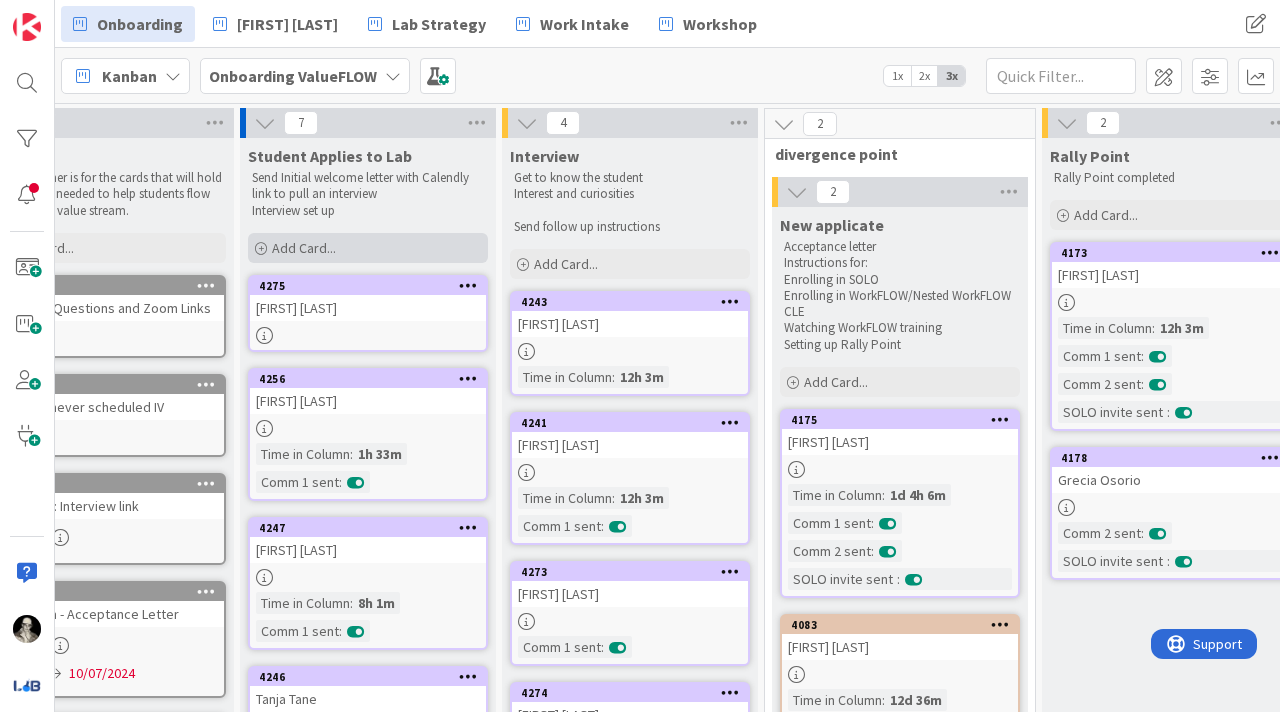 click on "Add Card..." at bounding box center (304, 248) 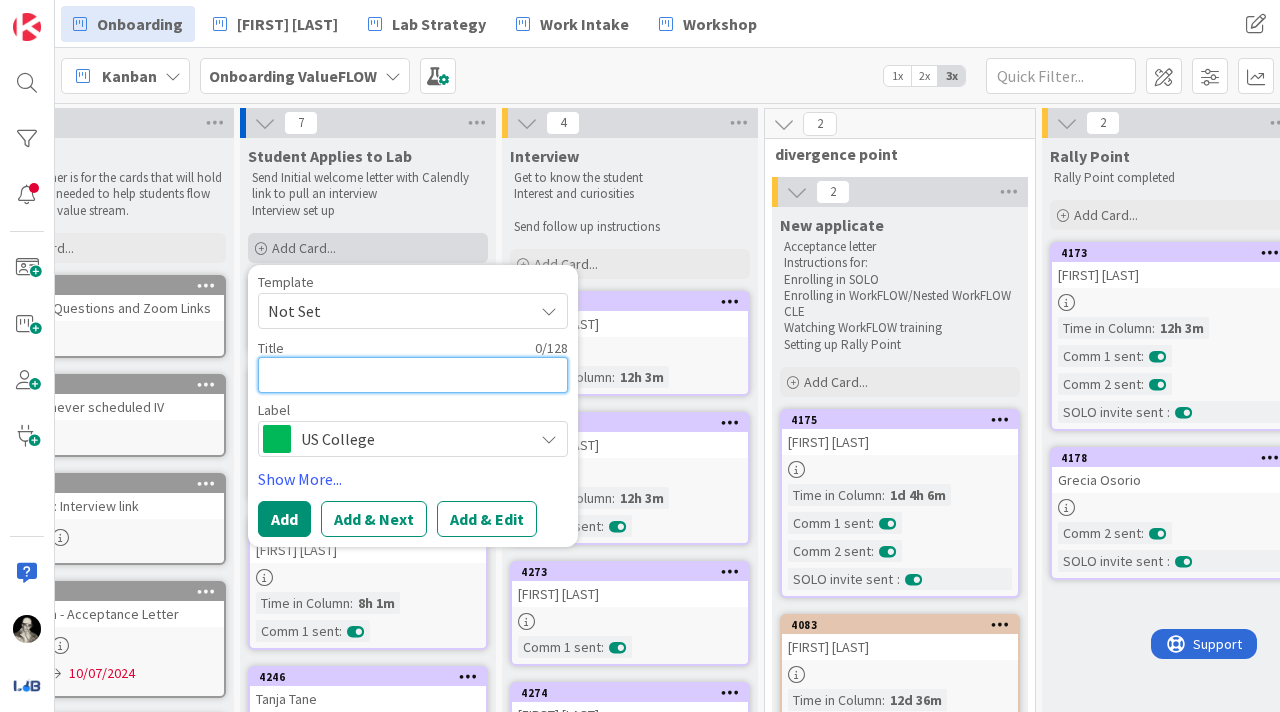 type on "C" 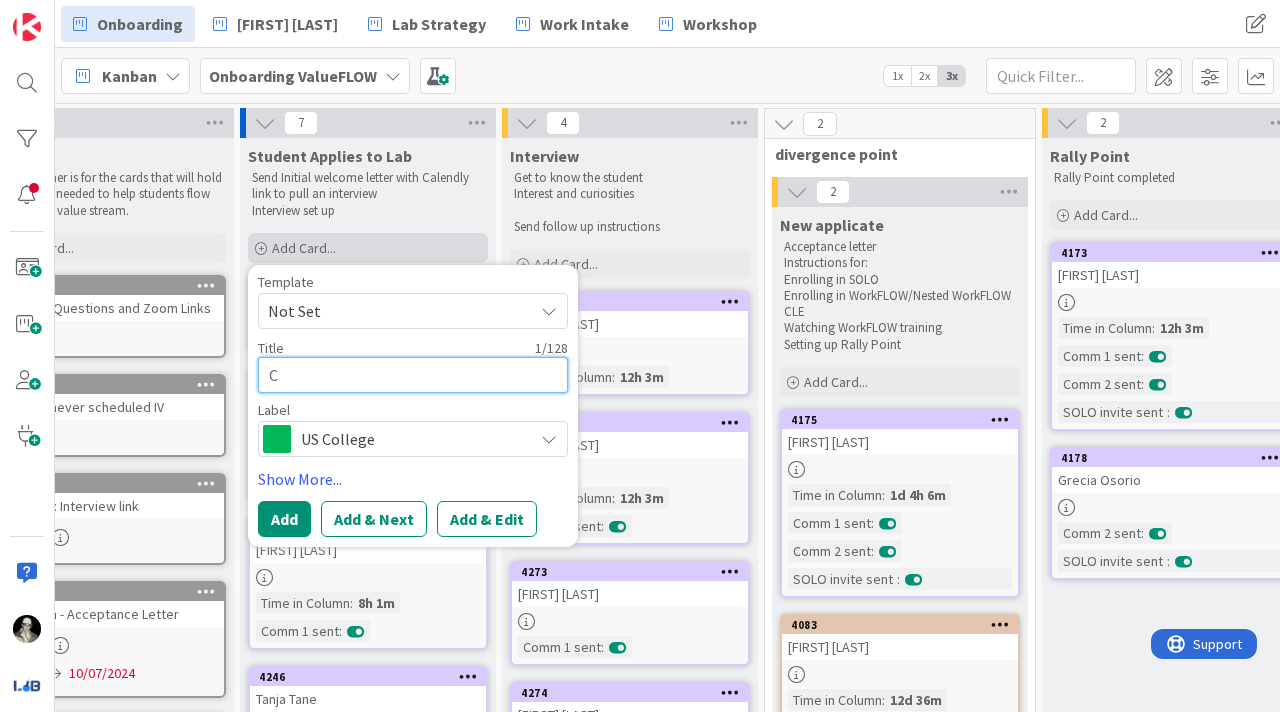 type on "Ch" 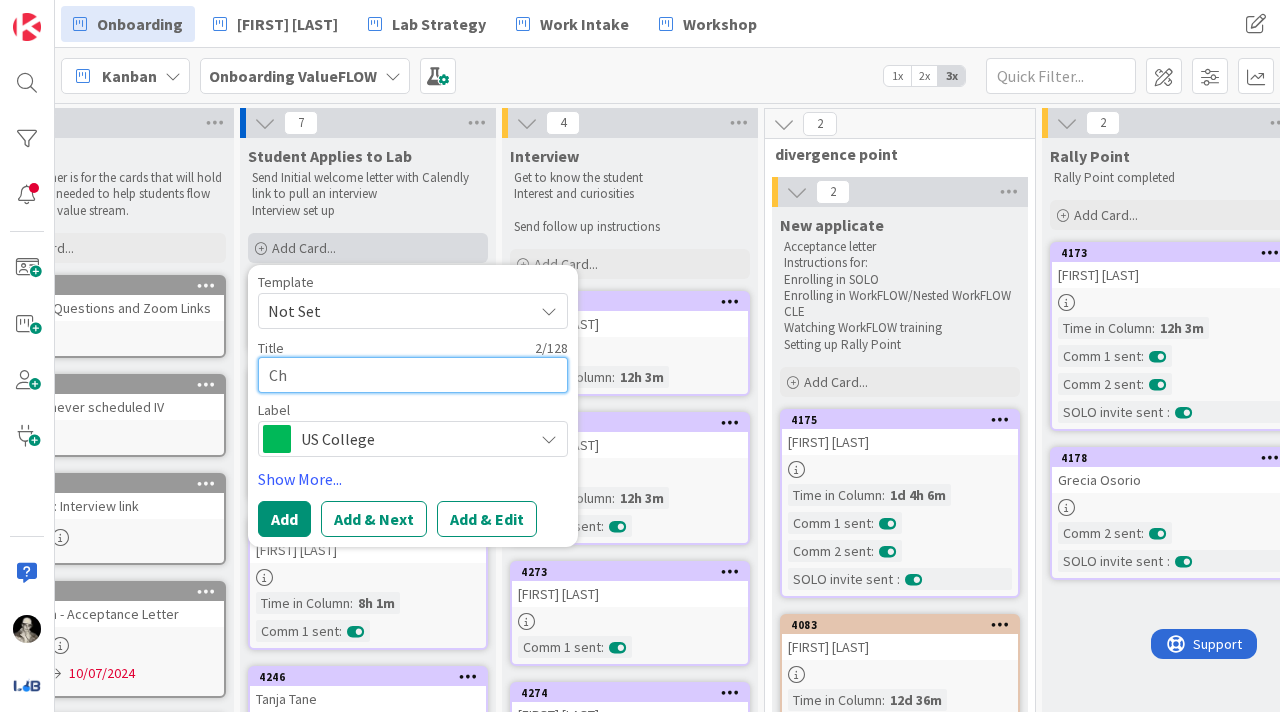 type on "Cha" 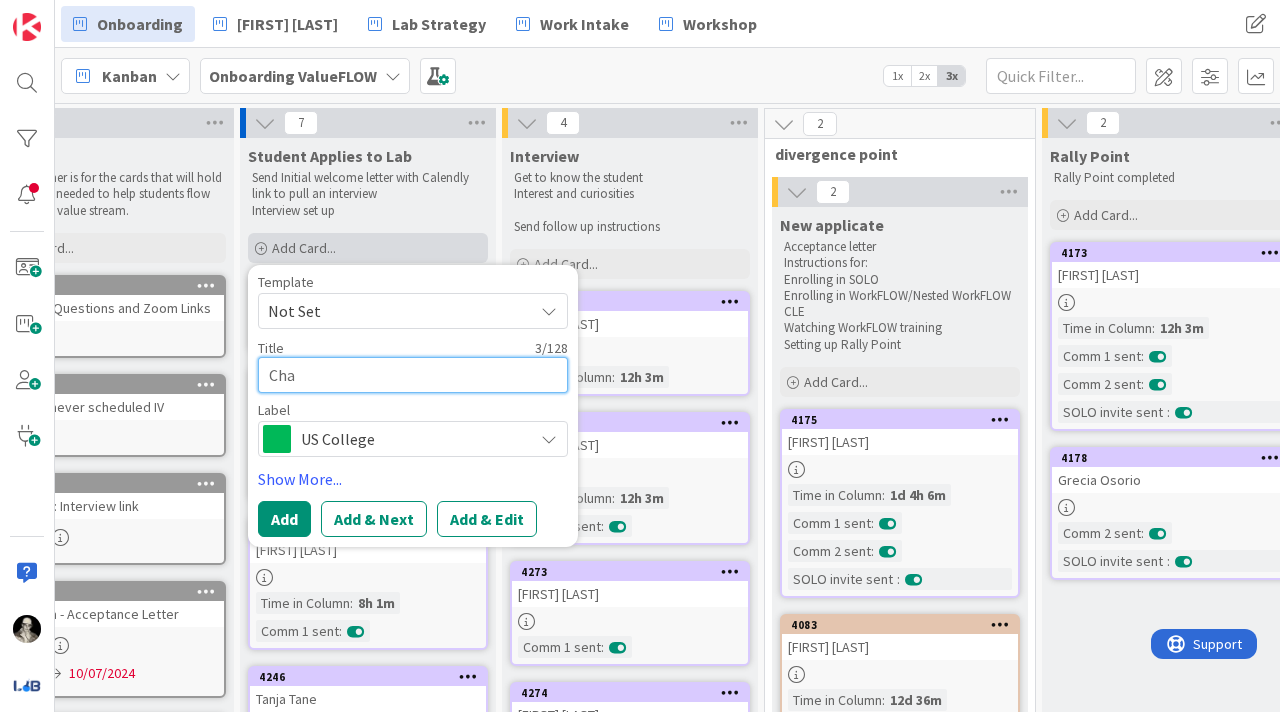 type on "[NAME]" 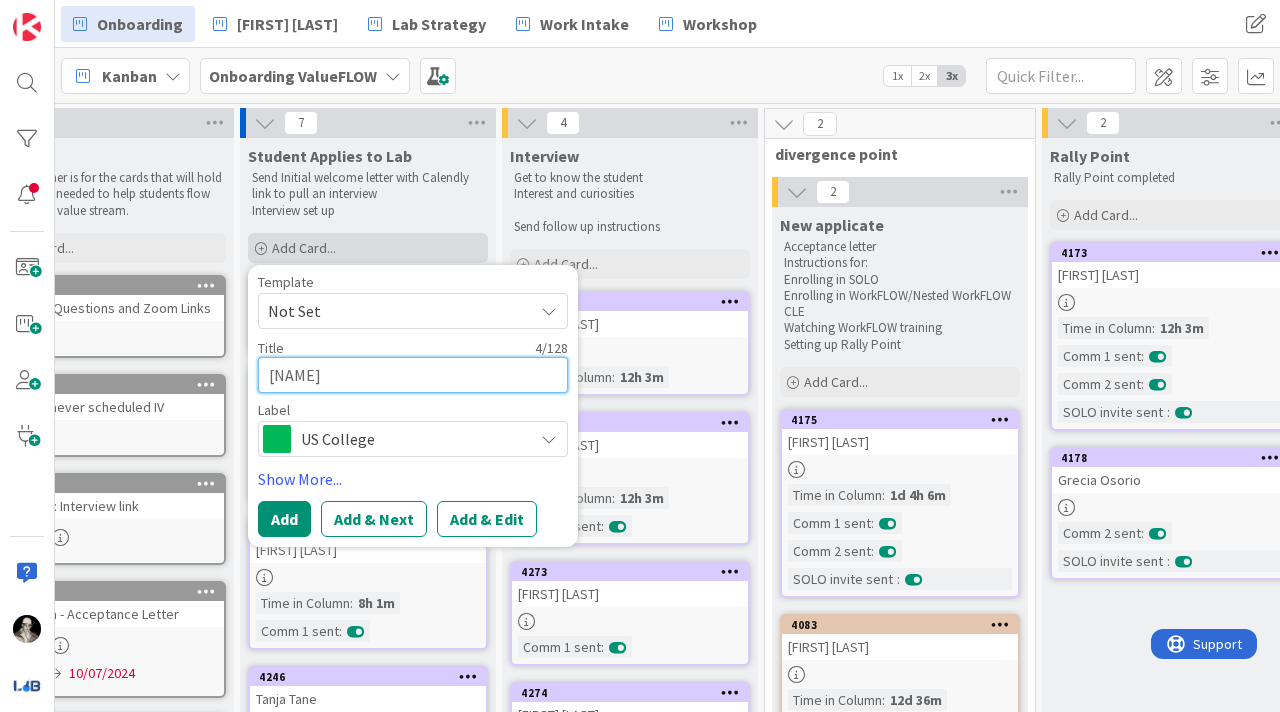 type on "[FIRST]" 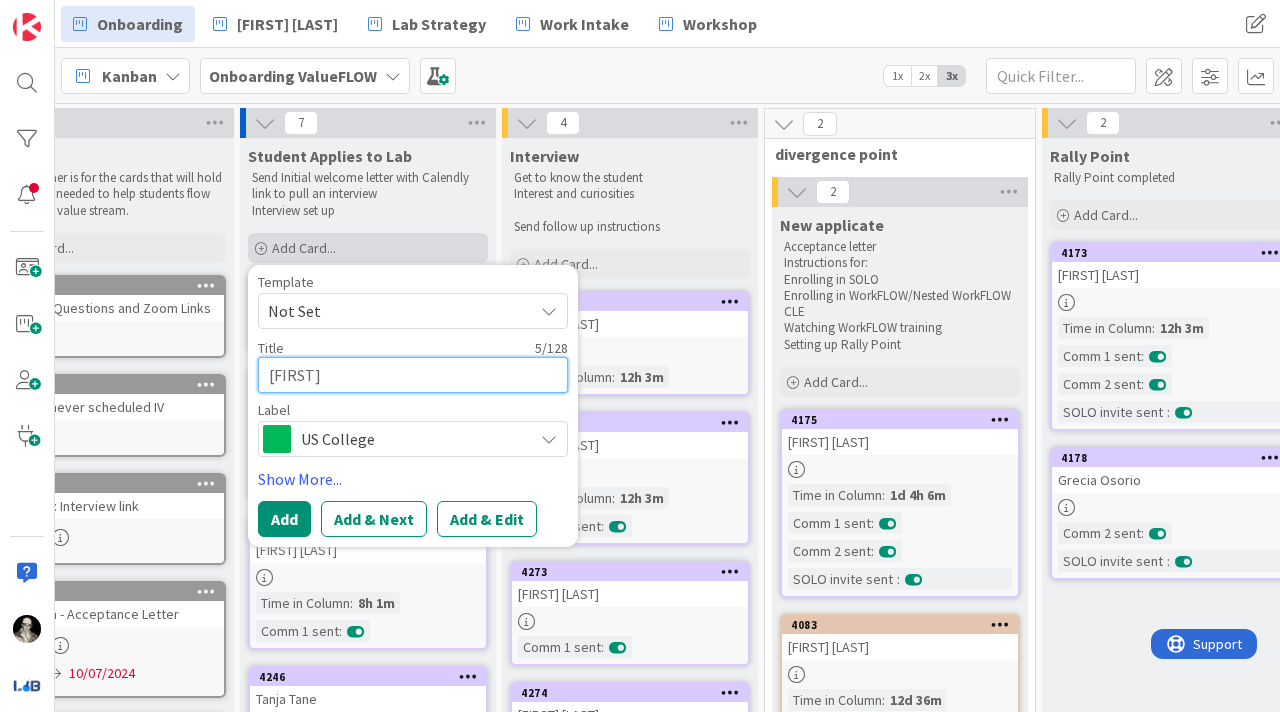 type on "[FIRST]" 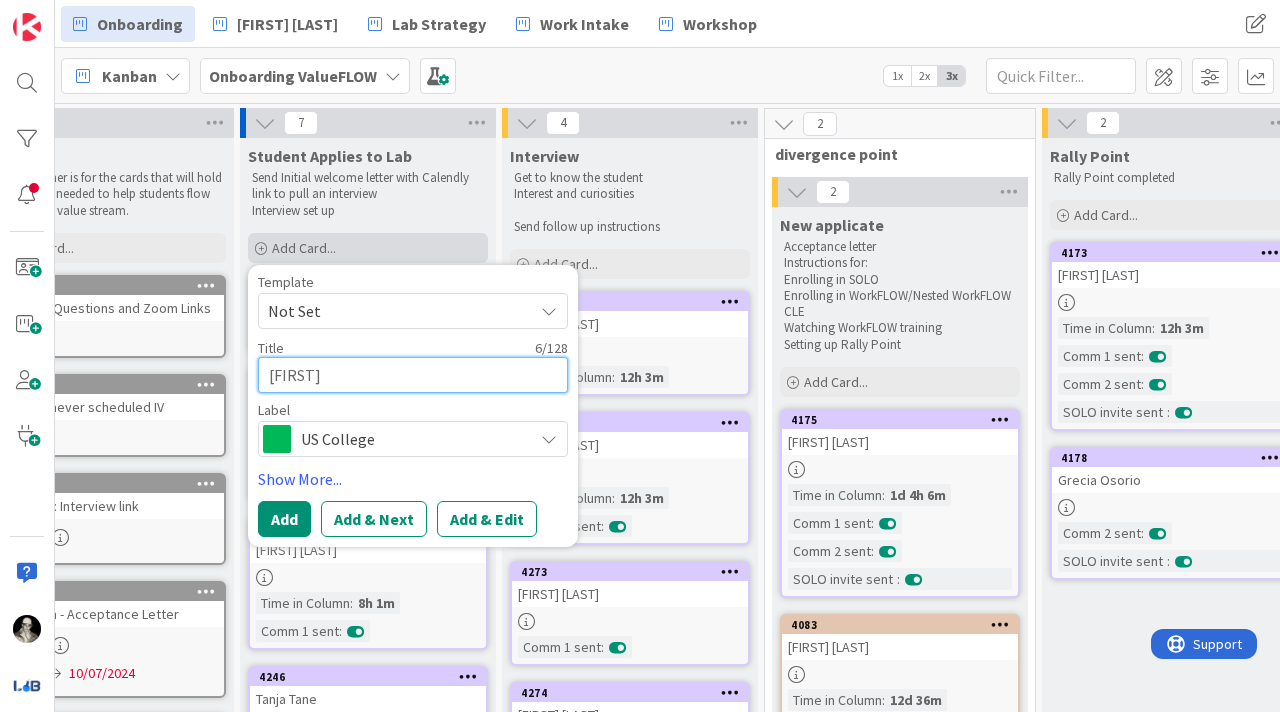 type on "[FIRST]" 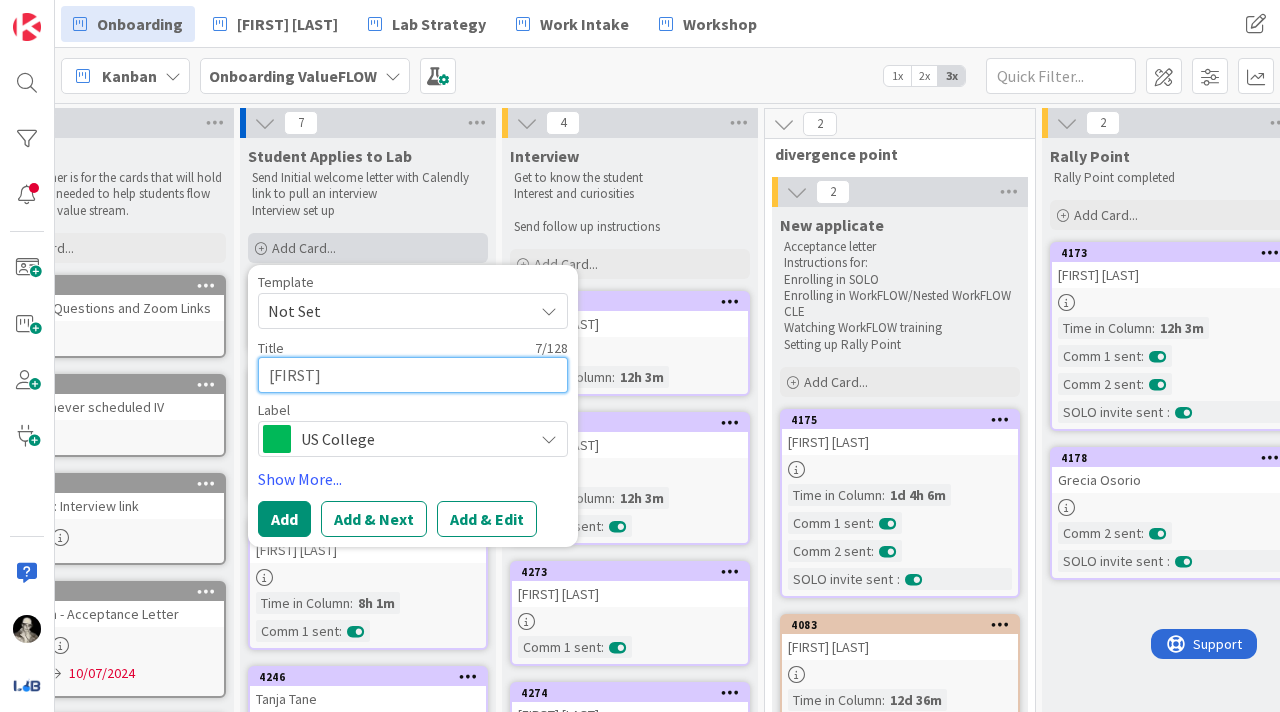 type on "[FIRST]" 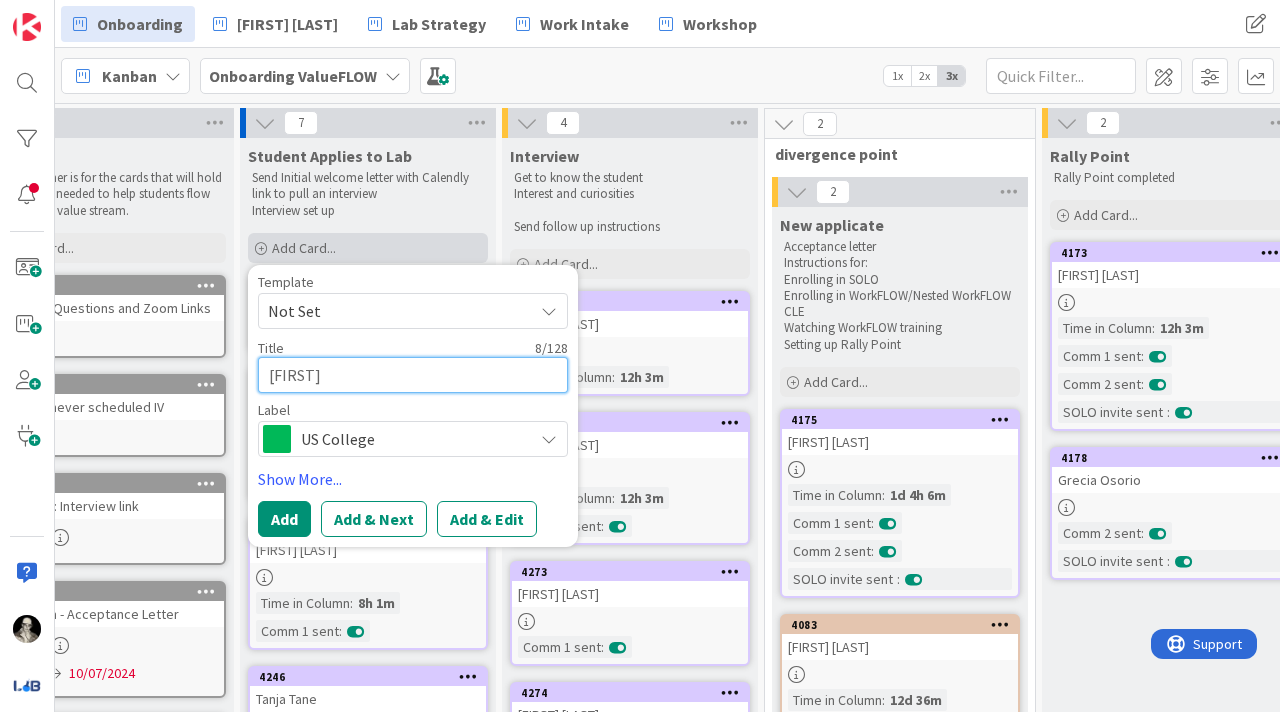 type on "[FIRST] [LAST]" 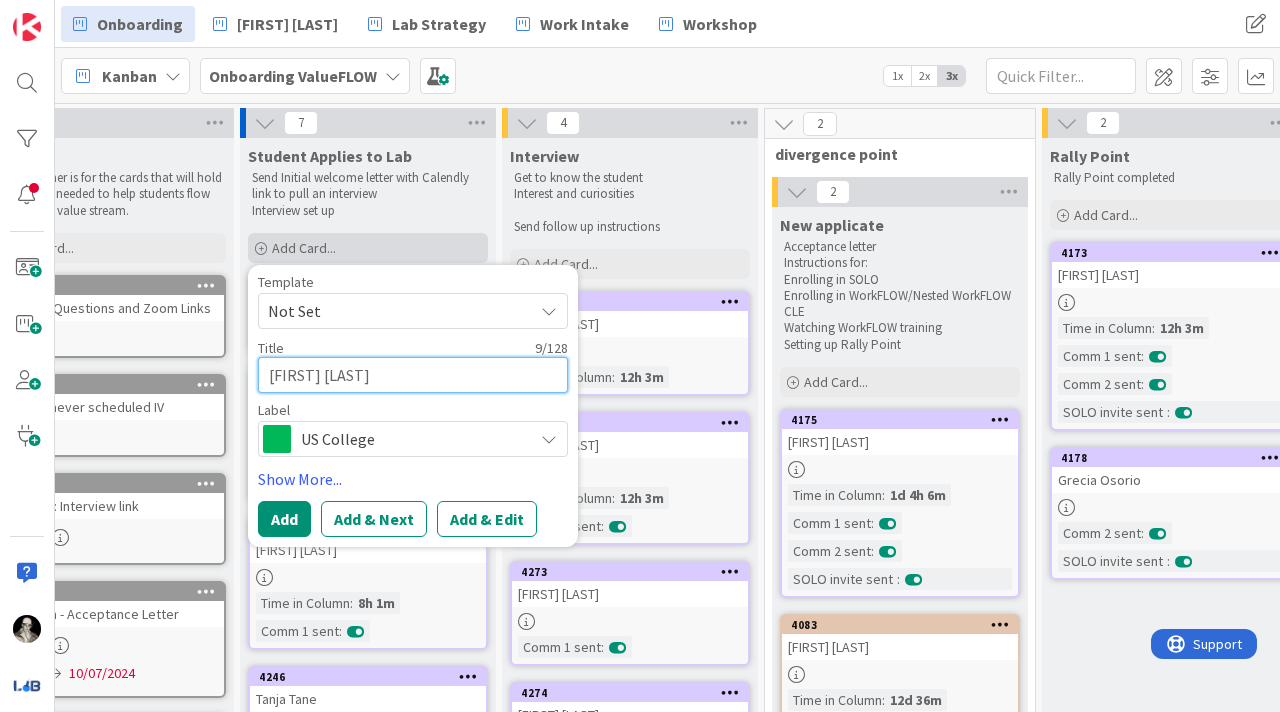 type on "[FIRST] [LAST]" 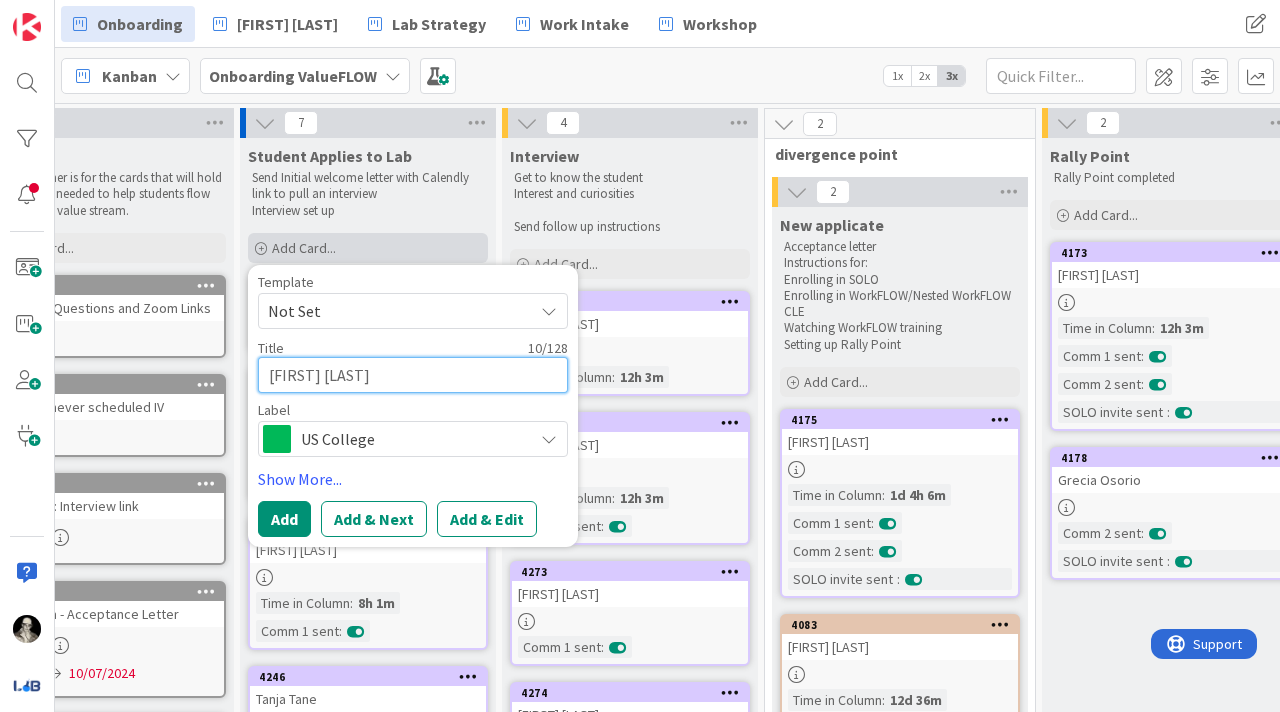 type on "[FIRST] [LAST]" 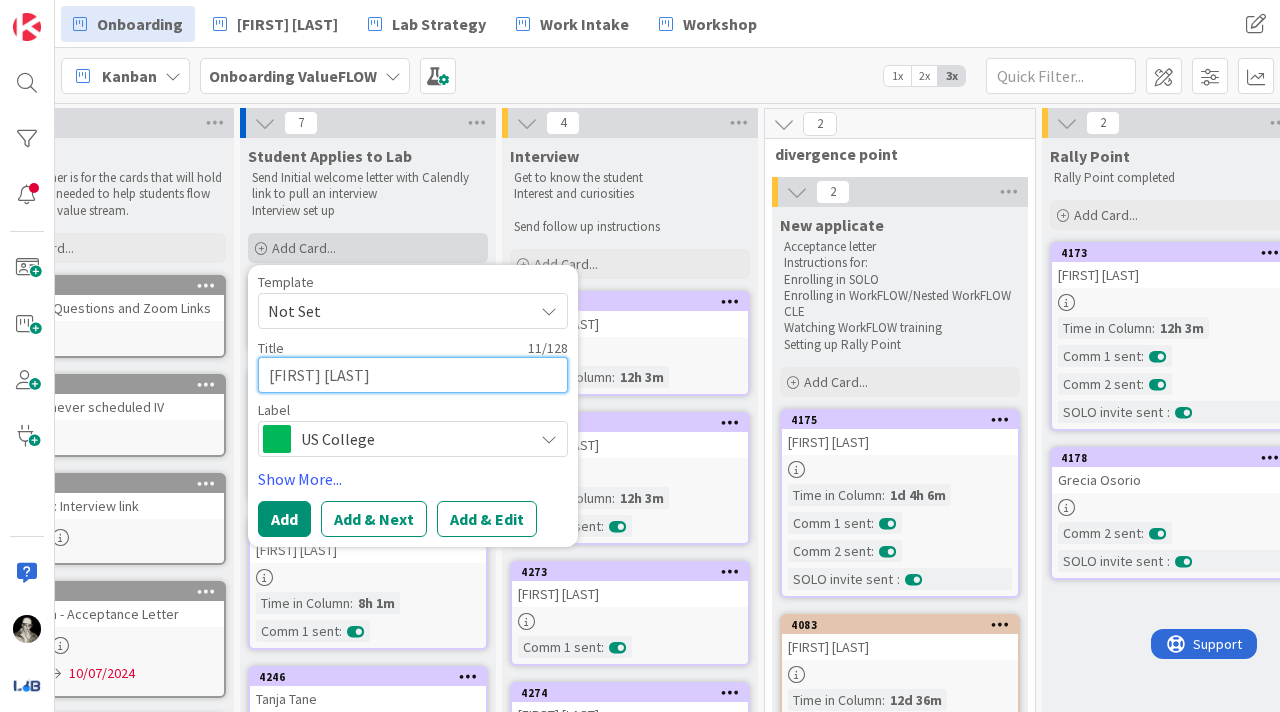 type on "[FIRST] [LAST]" 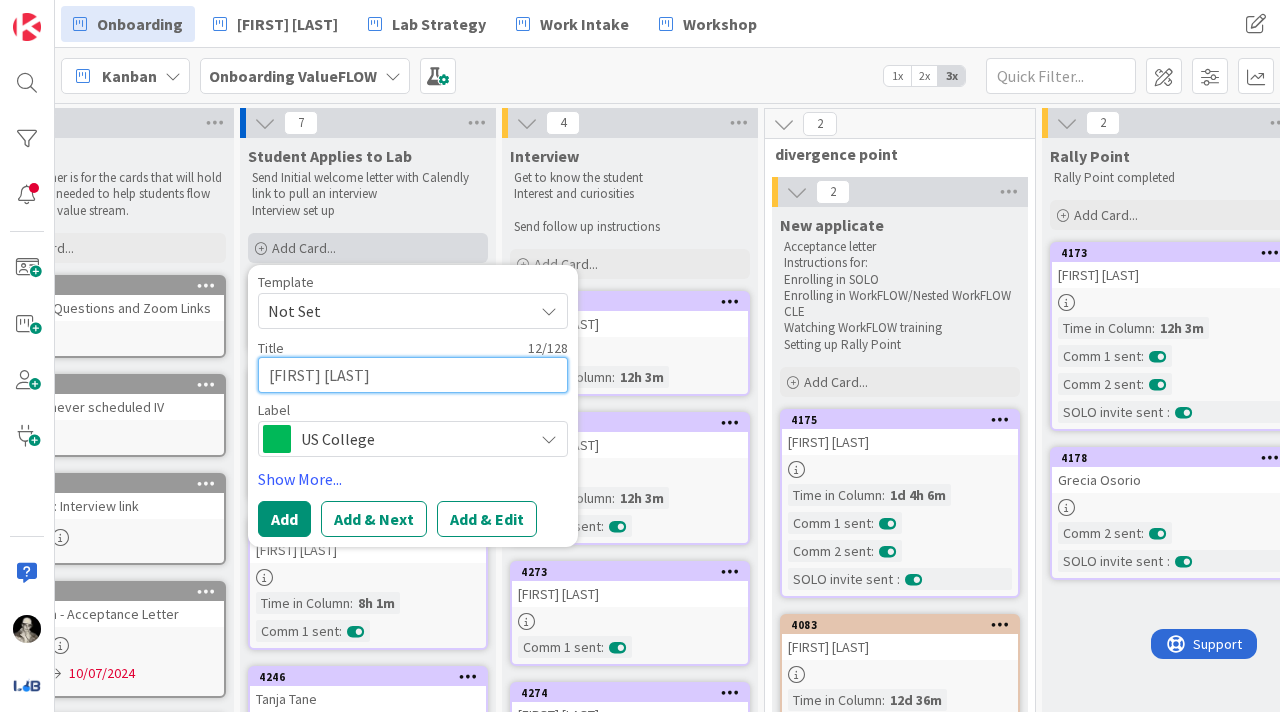 type on "[FIRST] [LAST]" 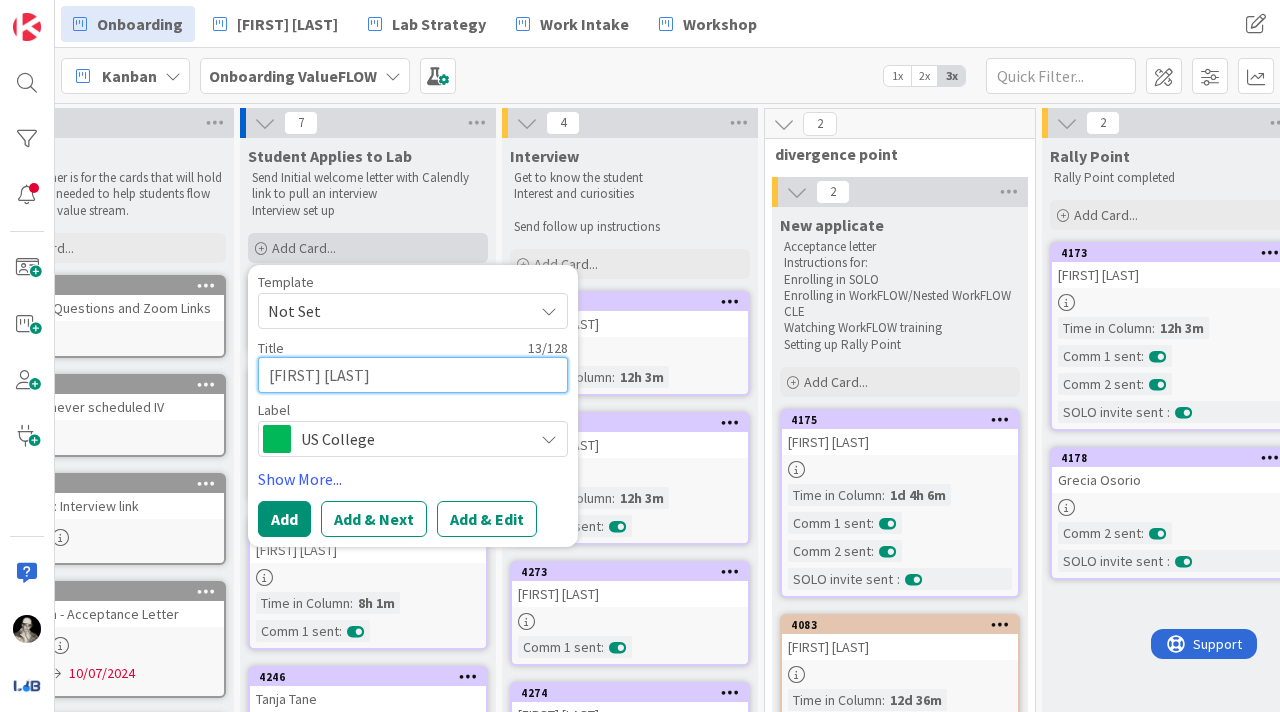 type on "[FIRST] [LAST]" 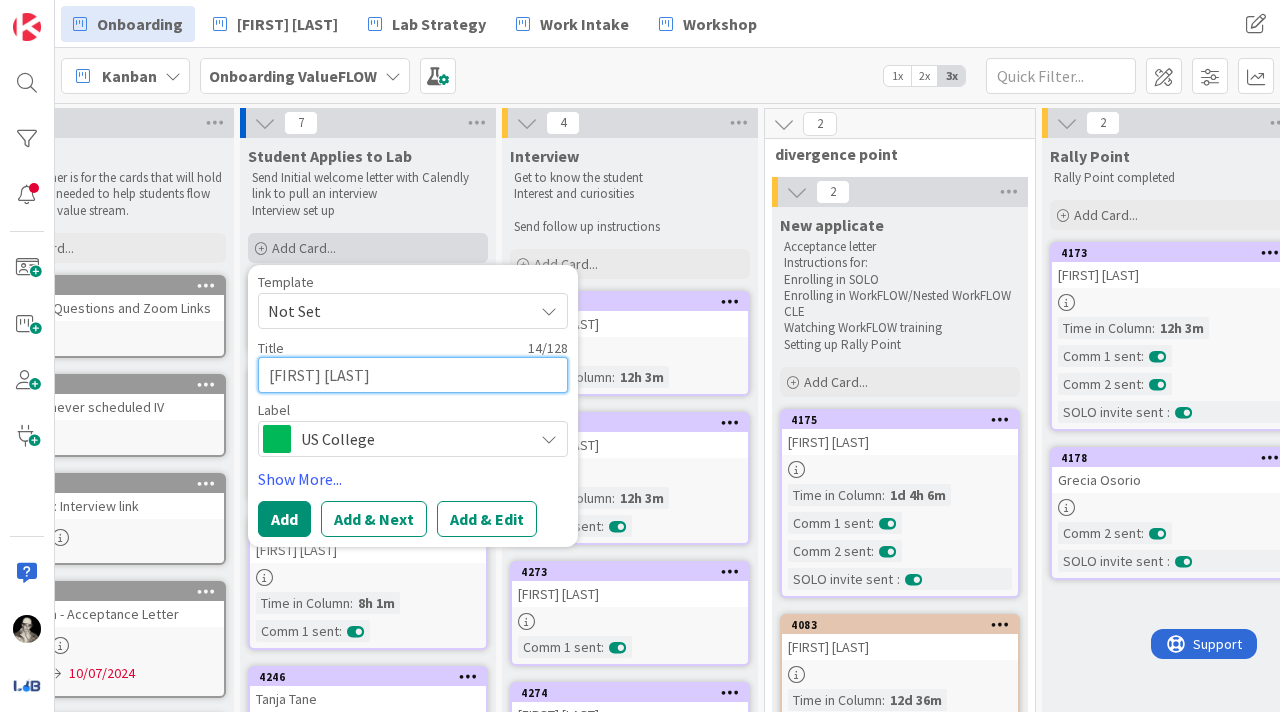 type on "[FIRST] [LAST]" 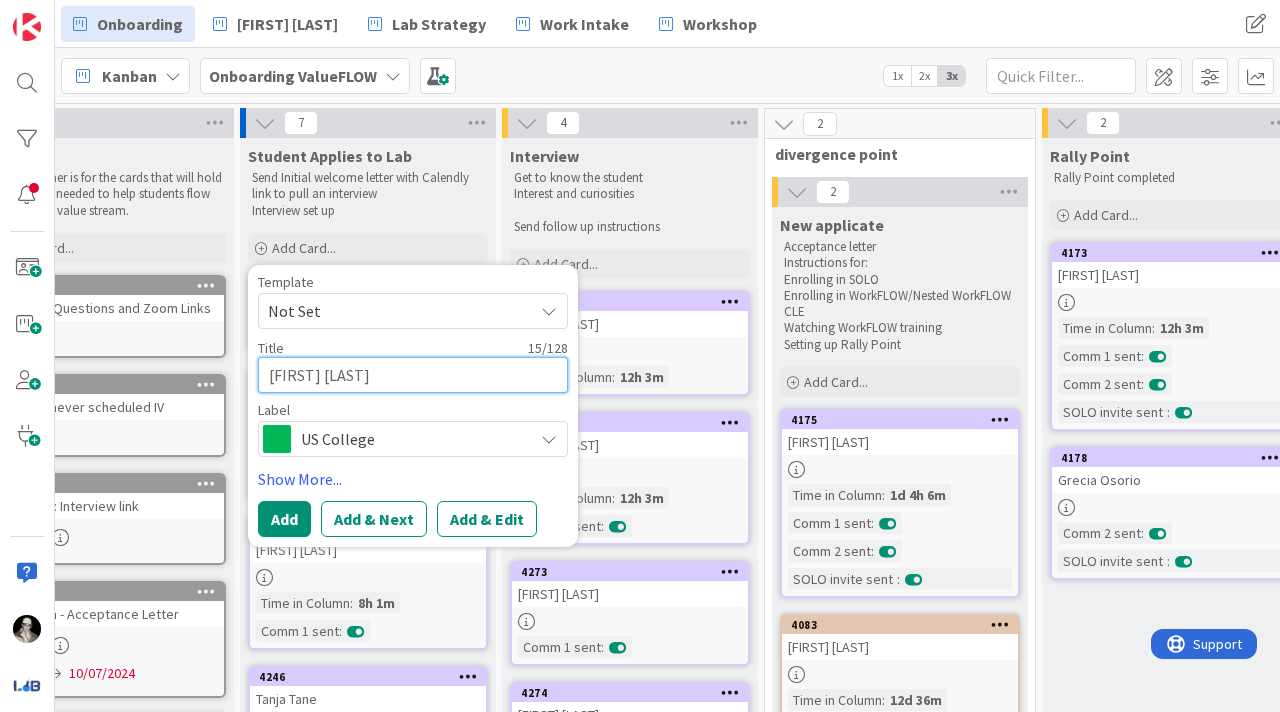 type on "[FIRST] [LAST]" 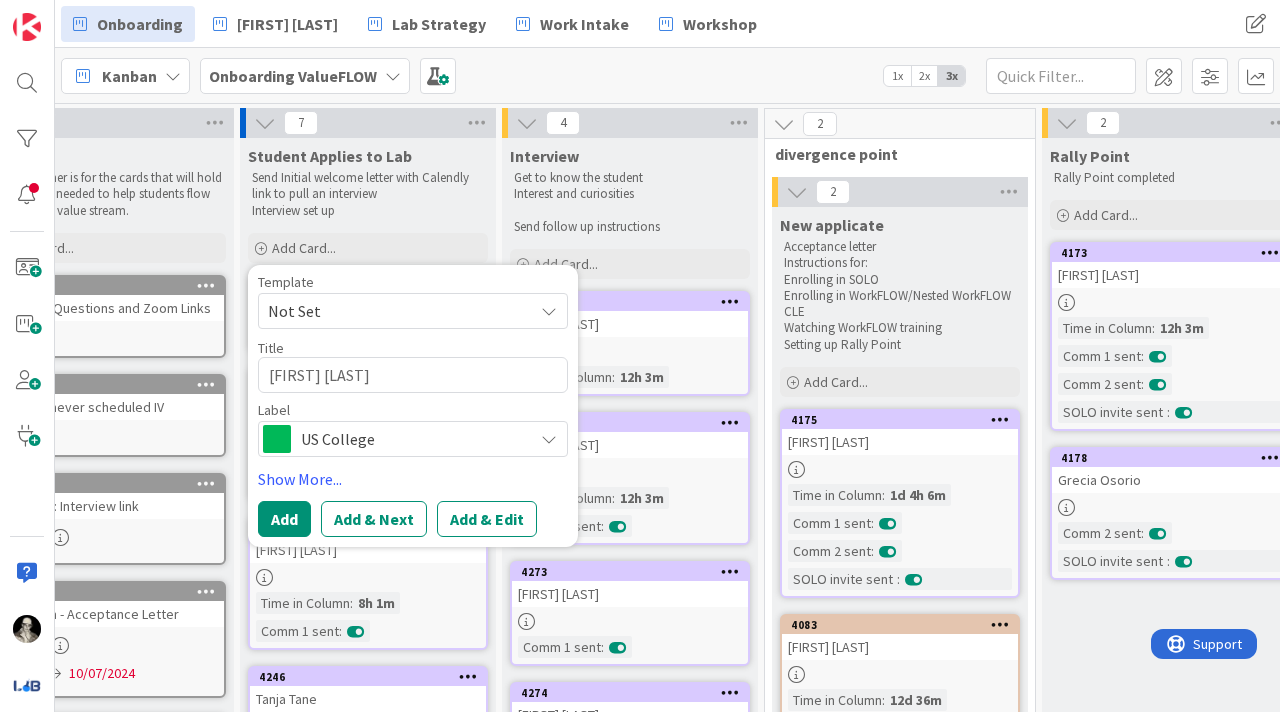 click on "US College" at bounding box center (412, 439) 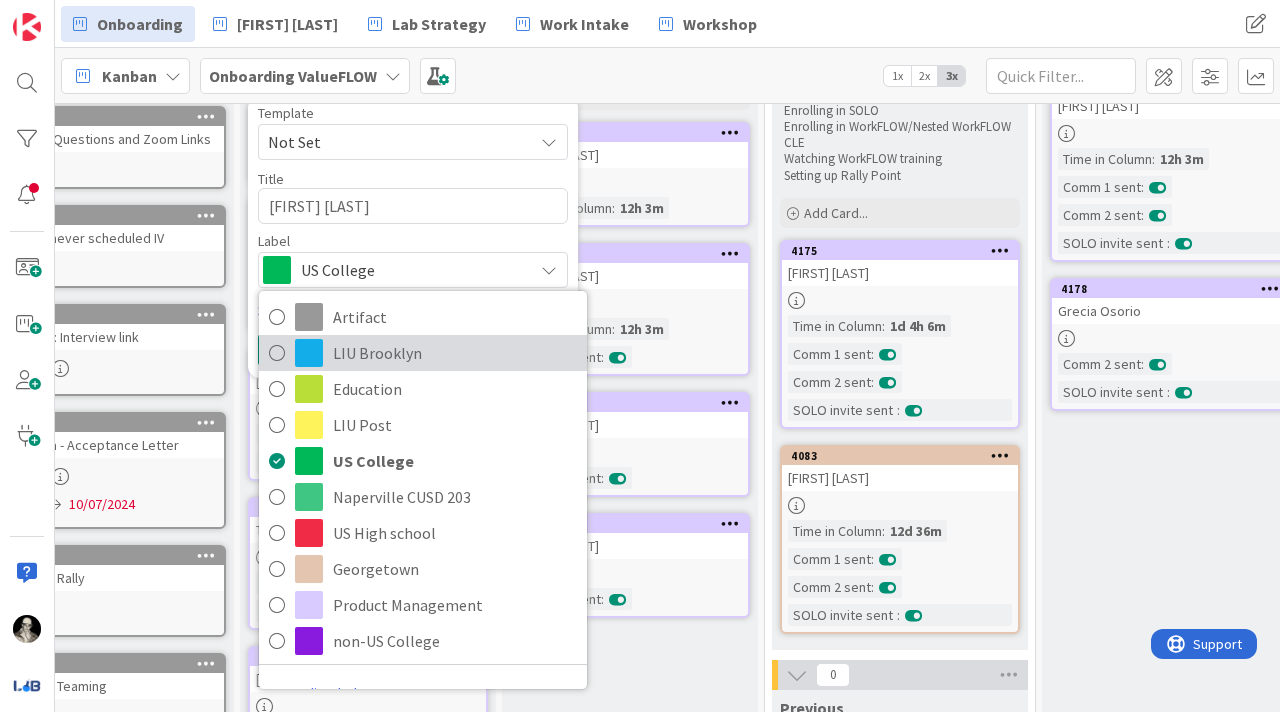 scroll, scrollTop: 175, scrollLeft: 84, axis: both 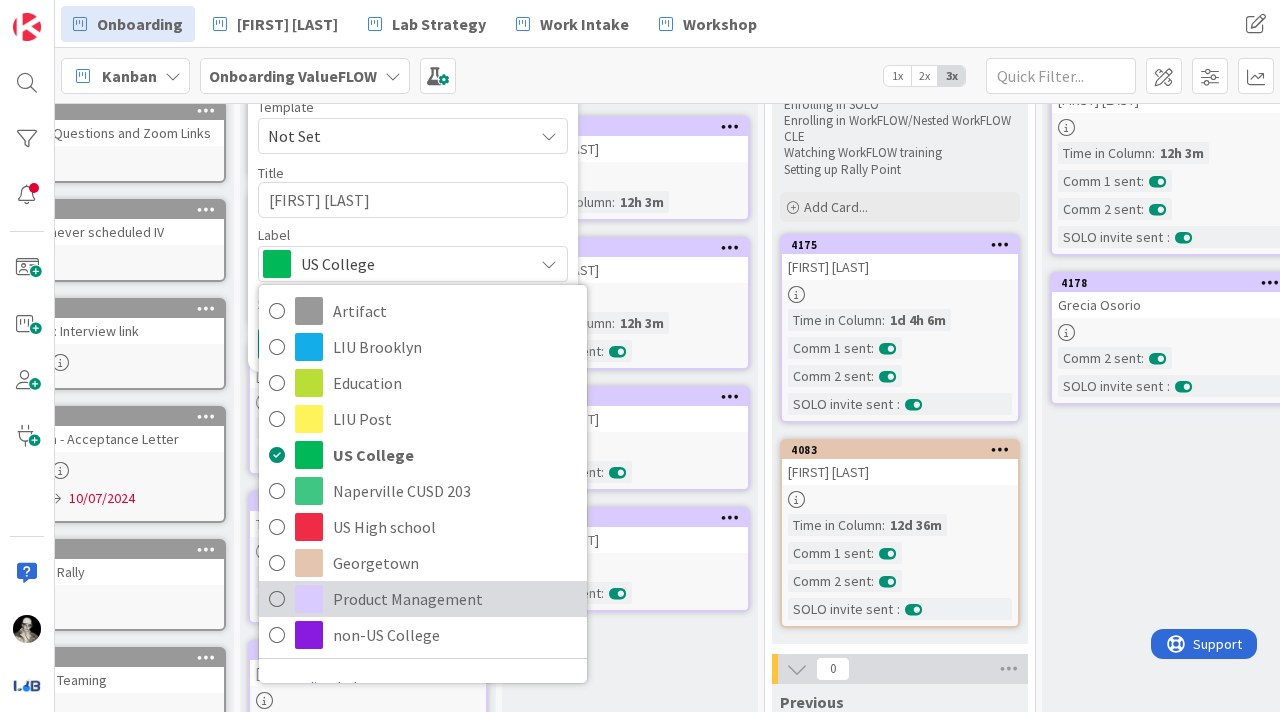 click on "Product Management" at bounding box center (455, 599) 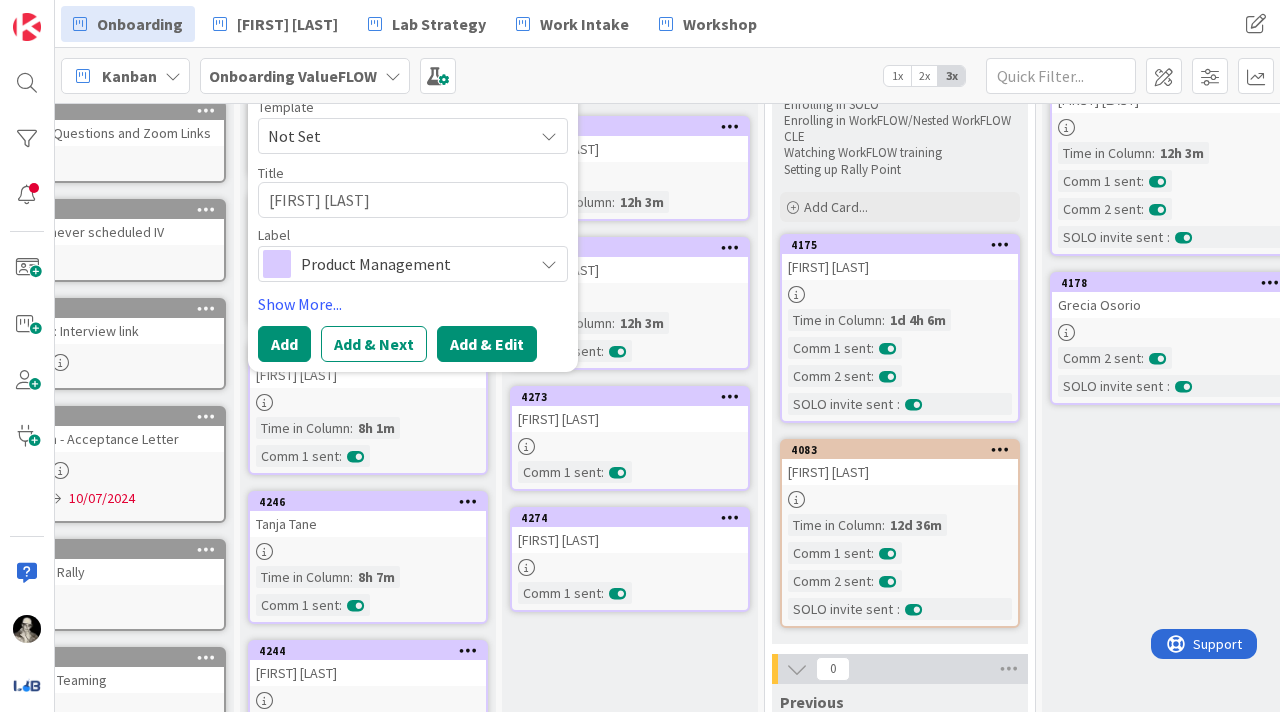 click on "Add & Edit" at bounding box center (487, 344) 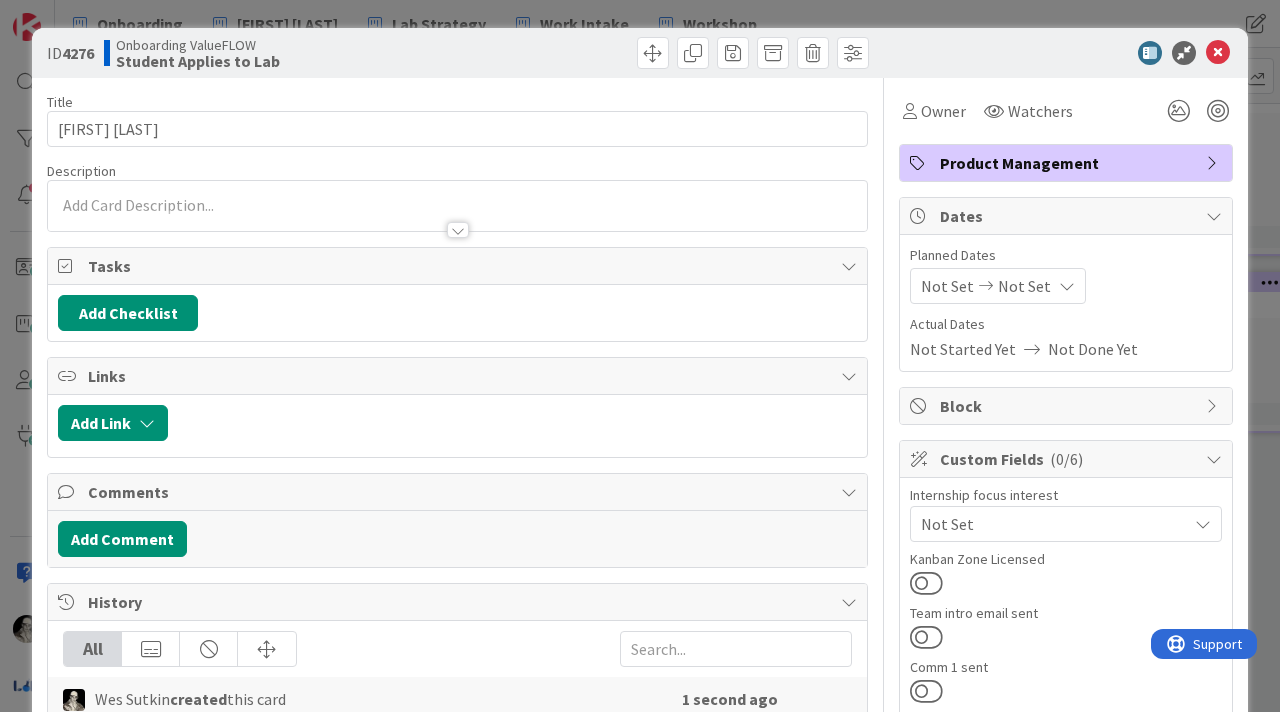 scroll, scrollTop: 0, scrollLeft: 0, axis: both 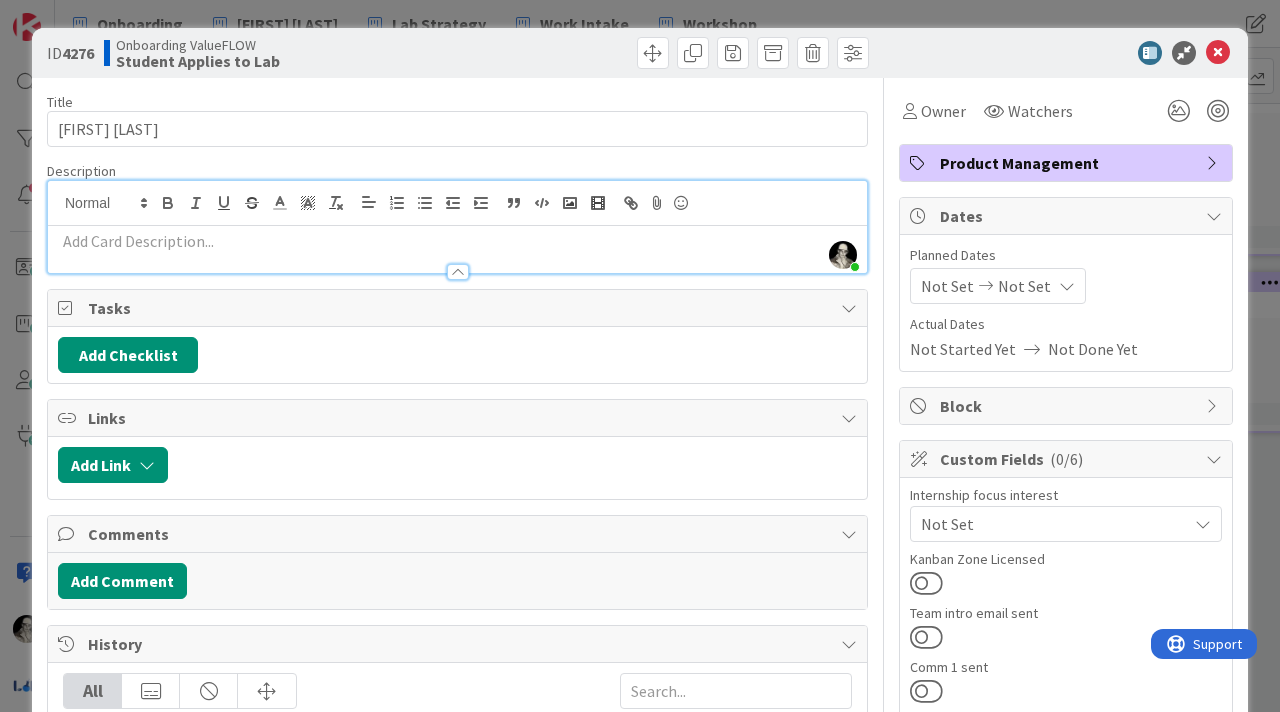 click at bounding box center [457, 241] 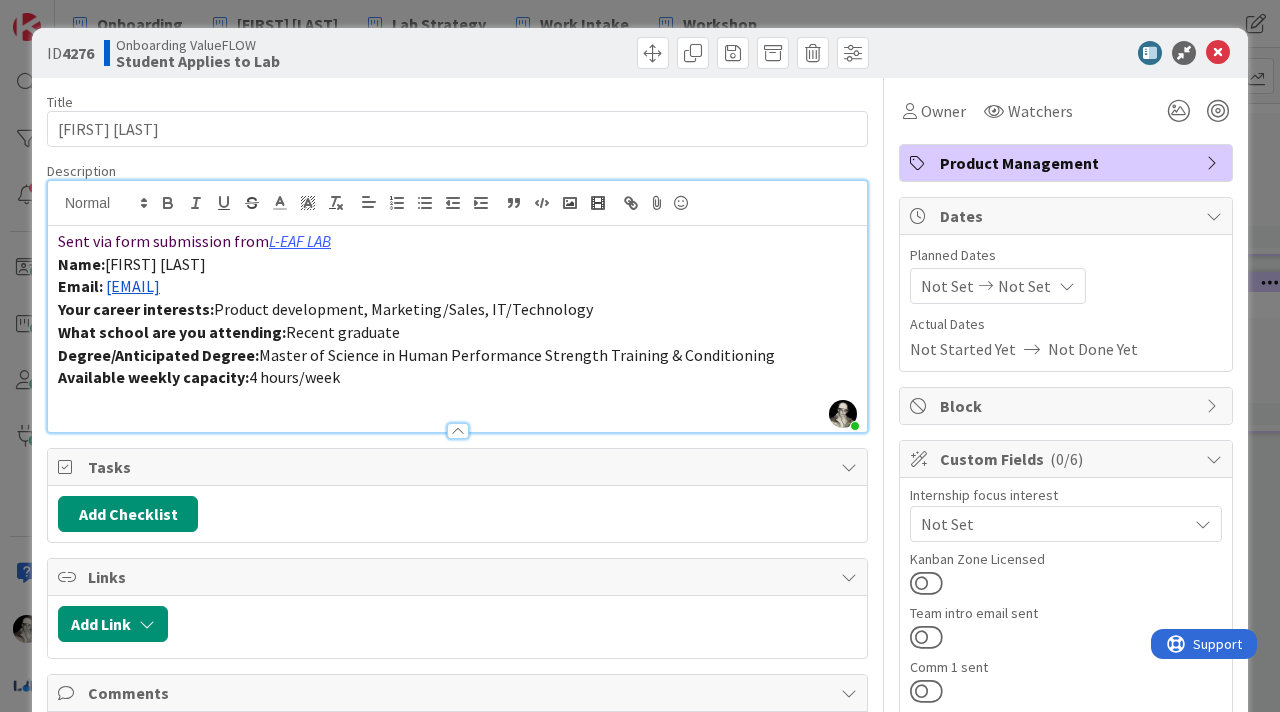 drag, startPoint x: 285, startPoint y: 292, endPoint x: 107, endPoint y: 291, distance: 178.0028 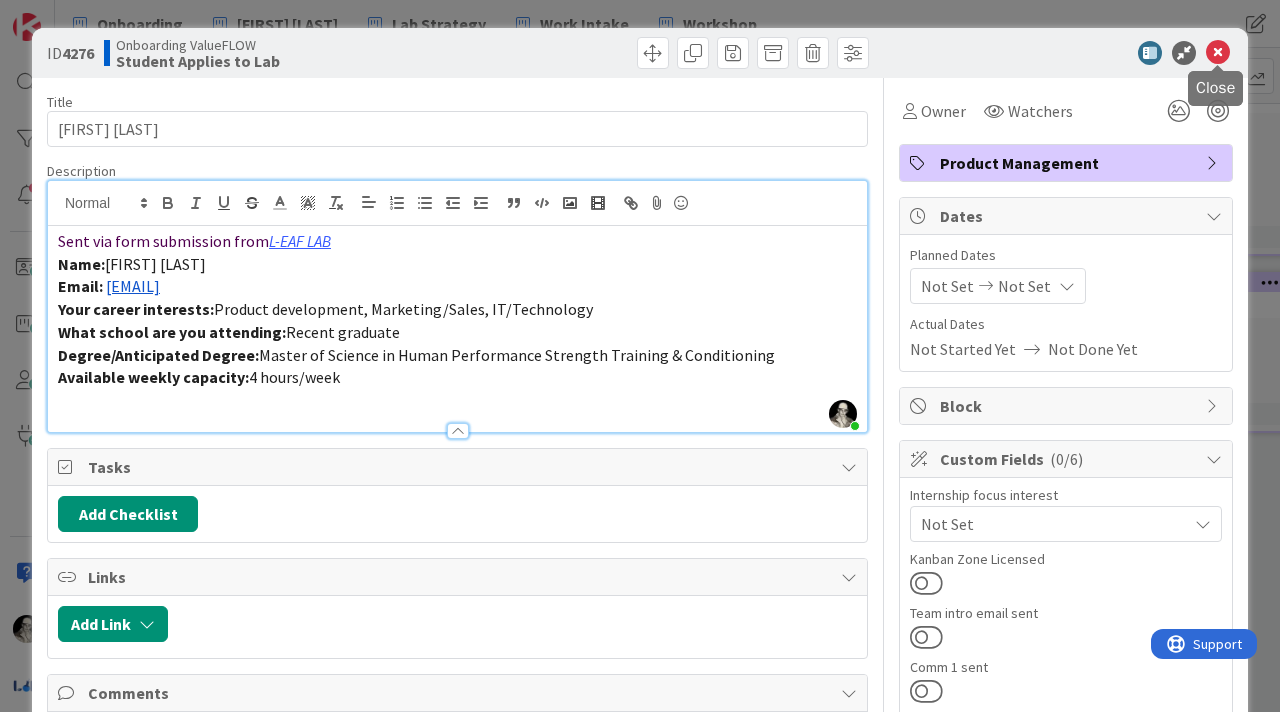 click at bounding box center (1218, 53) 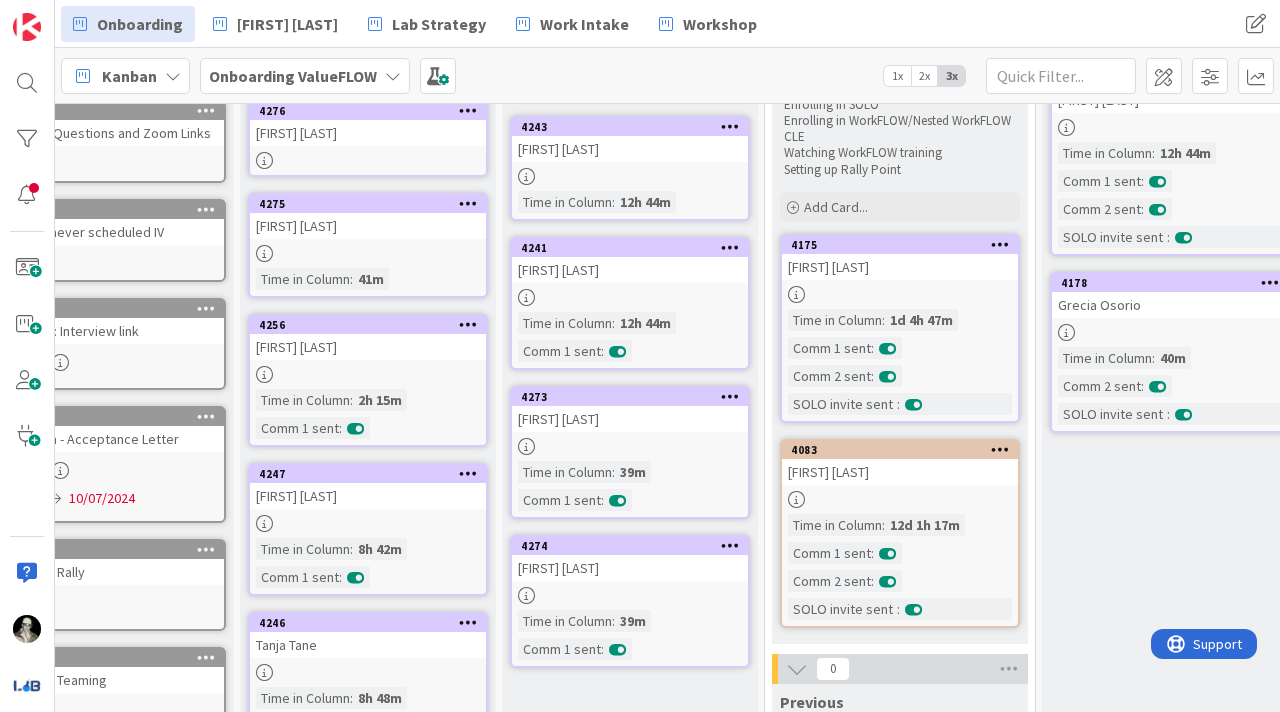 scroll, scrollTop: 0, scrollLeft: 0, axis: both 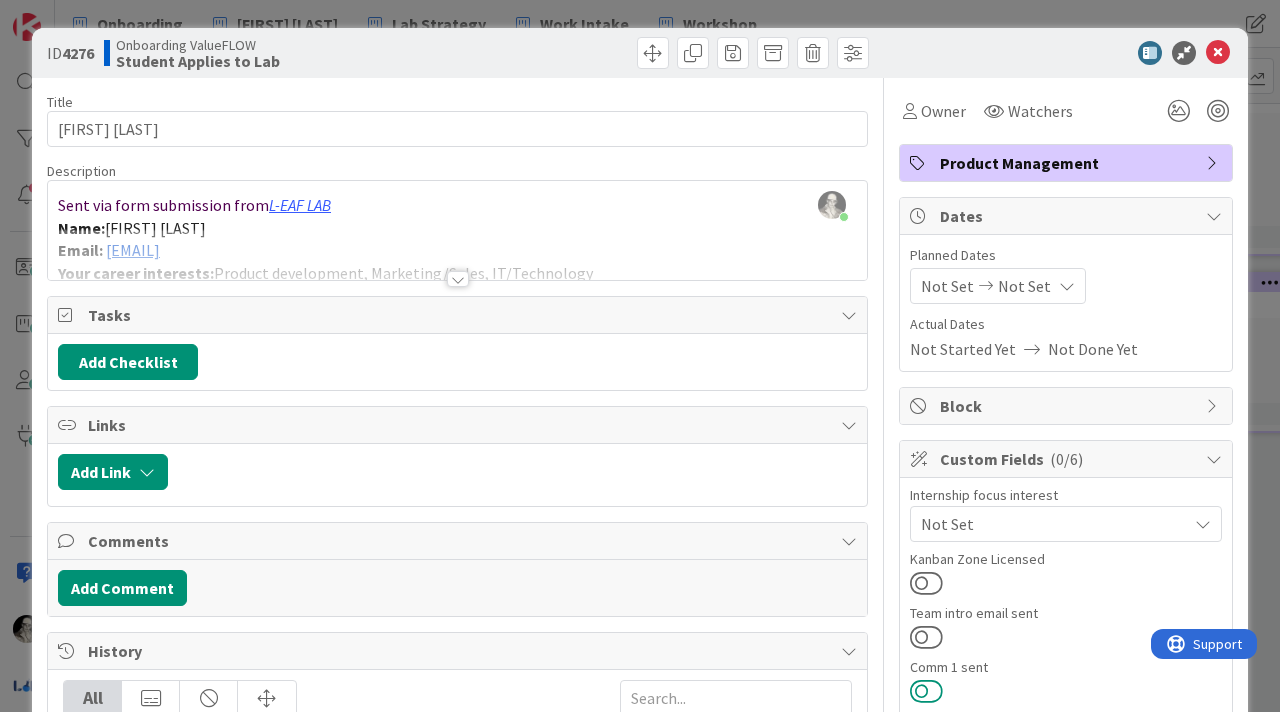 click at bounding box center (926, 691) 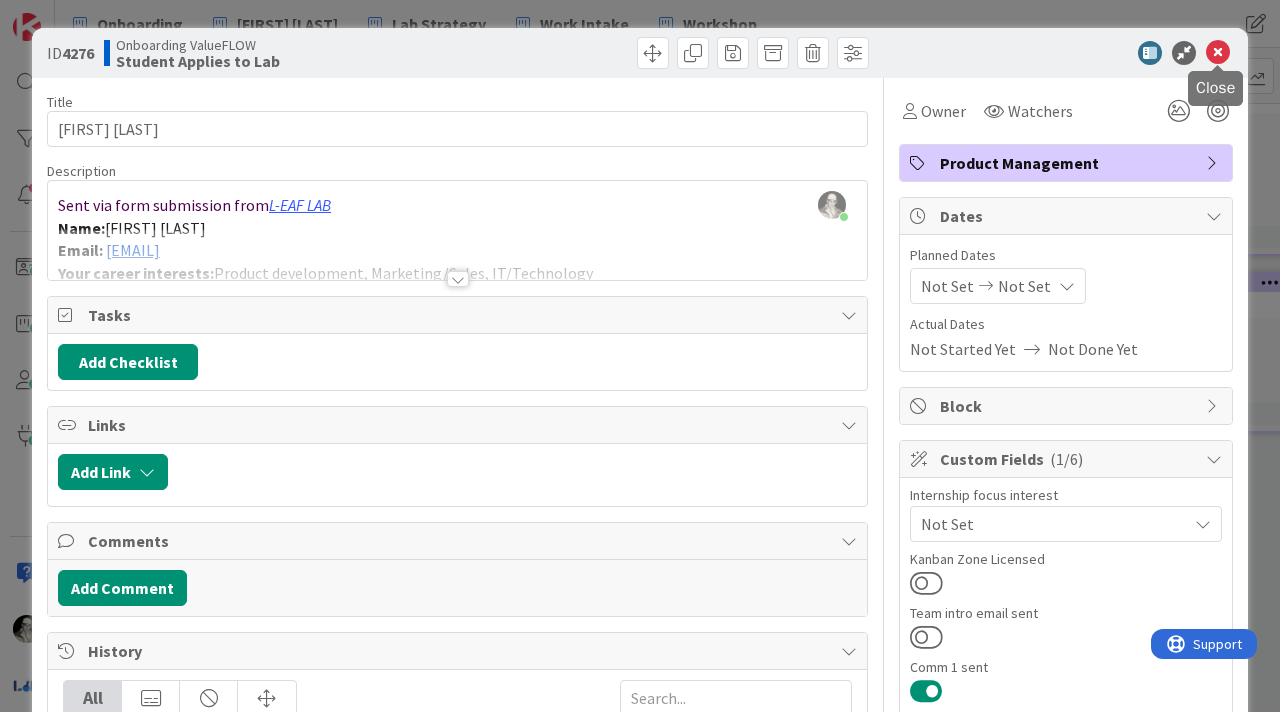 click at bounding box center (1218, 53) 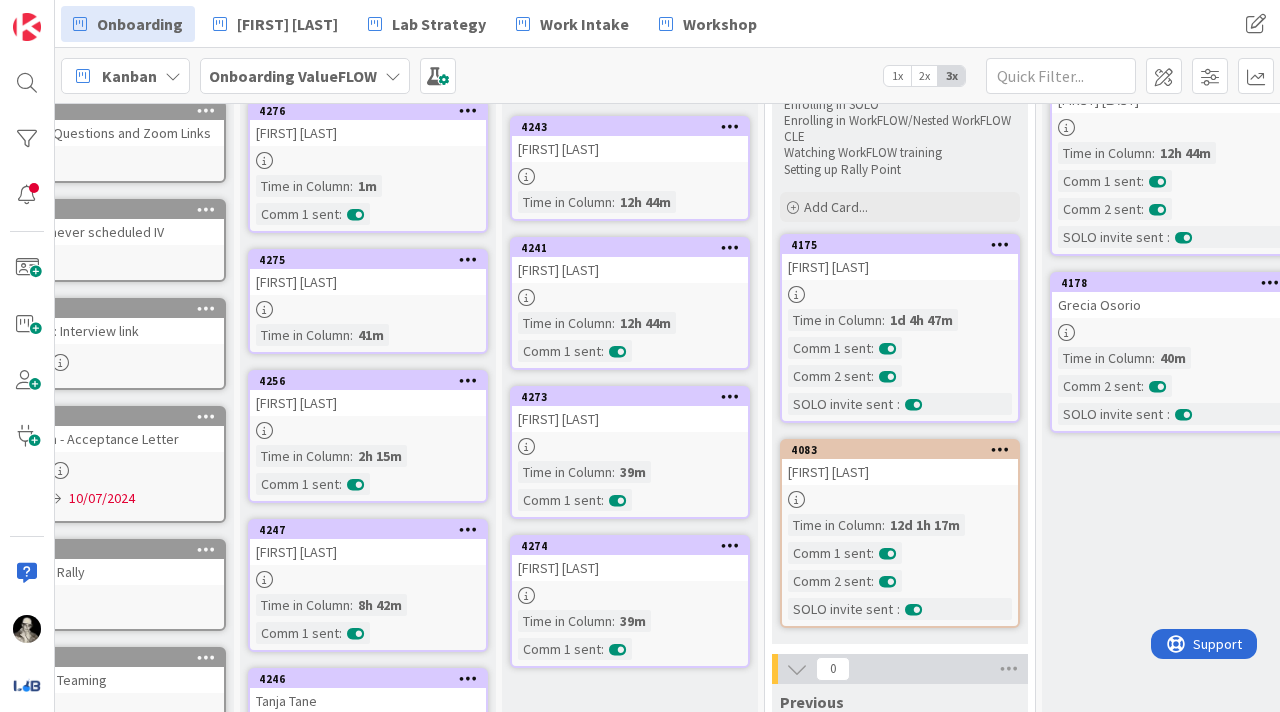scroll, scrollTop: 171, scrollLeft: 84, axis: both 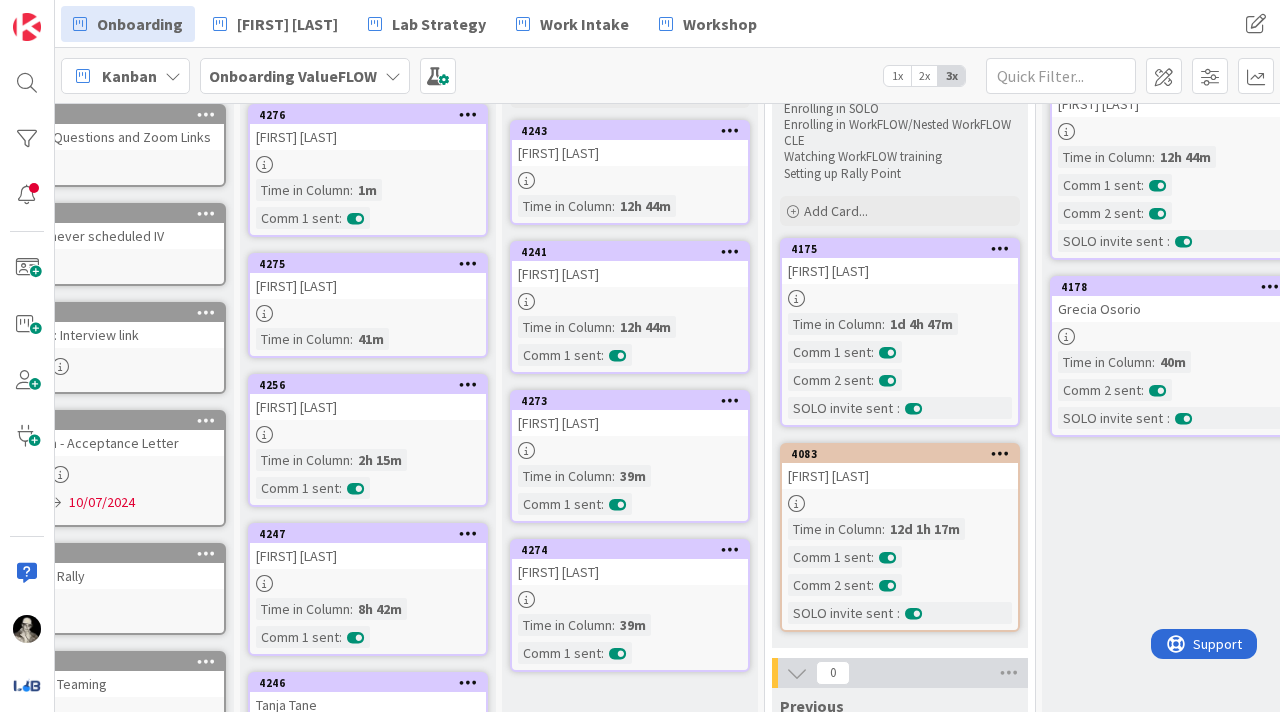 click on "4275 [FIRST] [LAST] Time in Column : 41m" at bounding box center (368, 305) 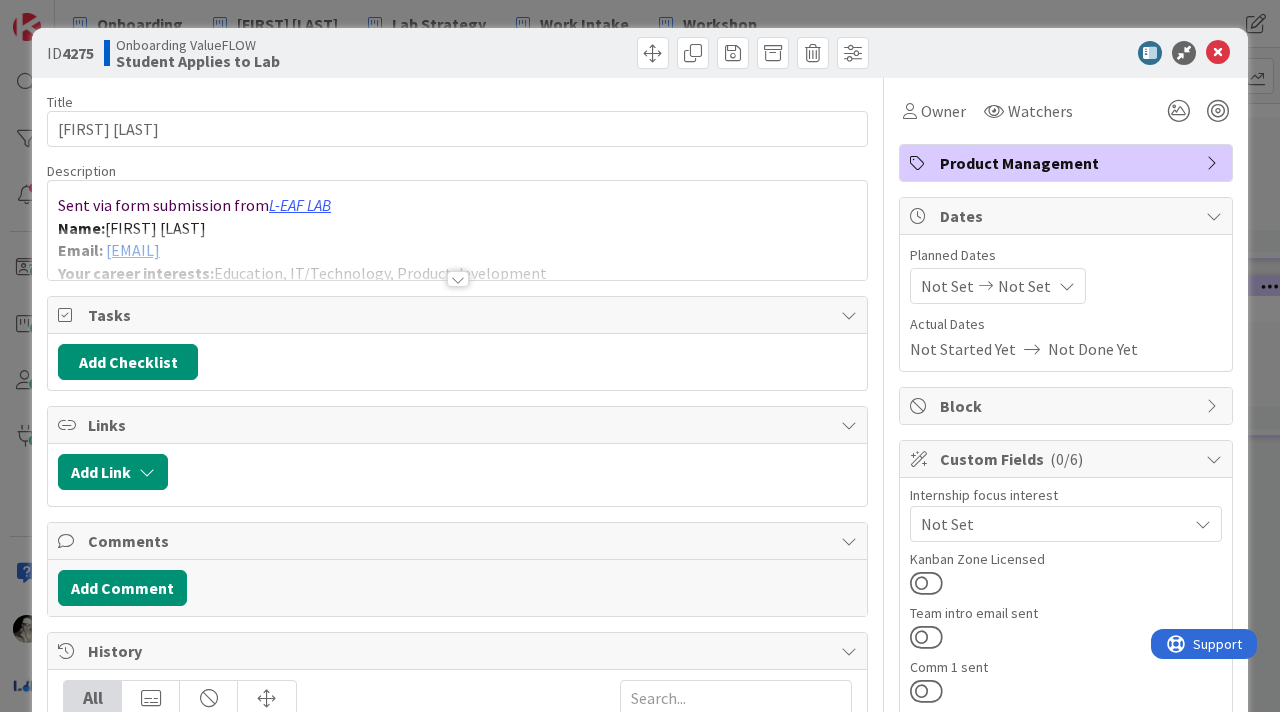 scroll, scrollTop: 0, scrollLeft: 0, axis: both 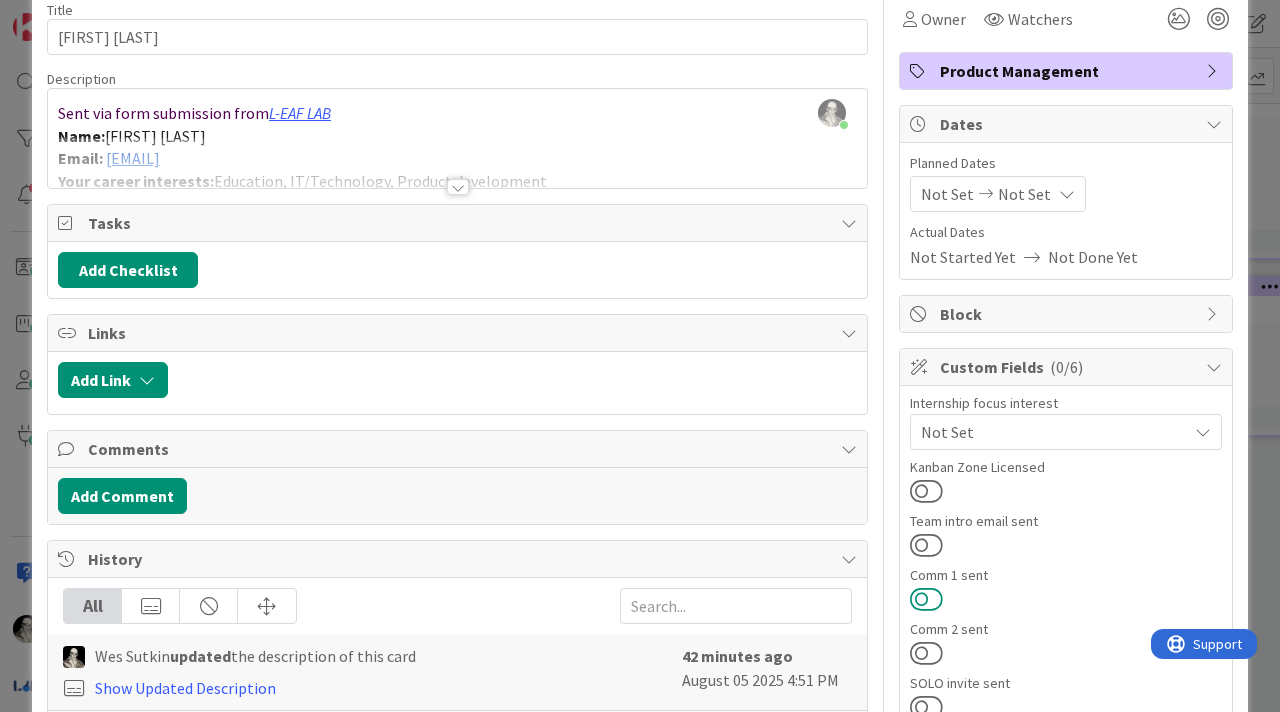 click at bounding box center [926, 599] 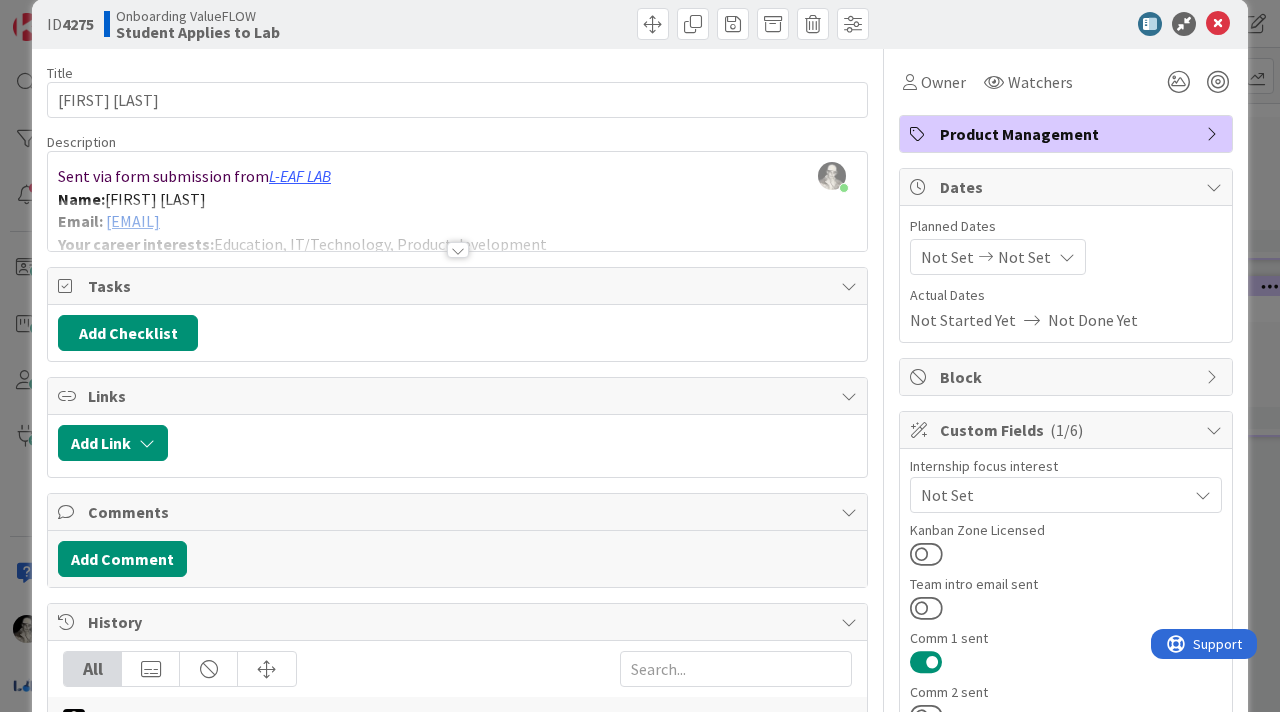 scroll, scrollTop: 0, scrollLeft: 0, axis: both 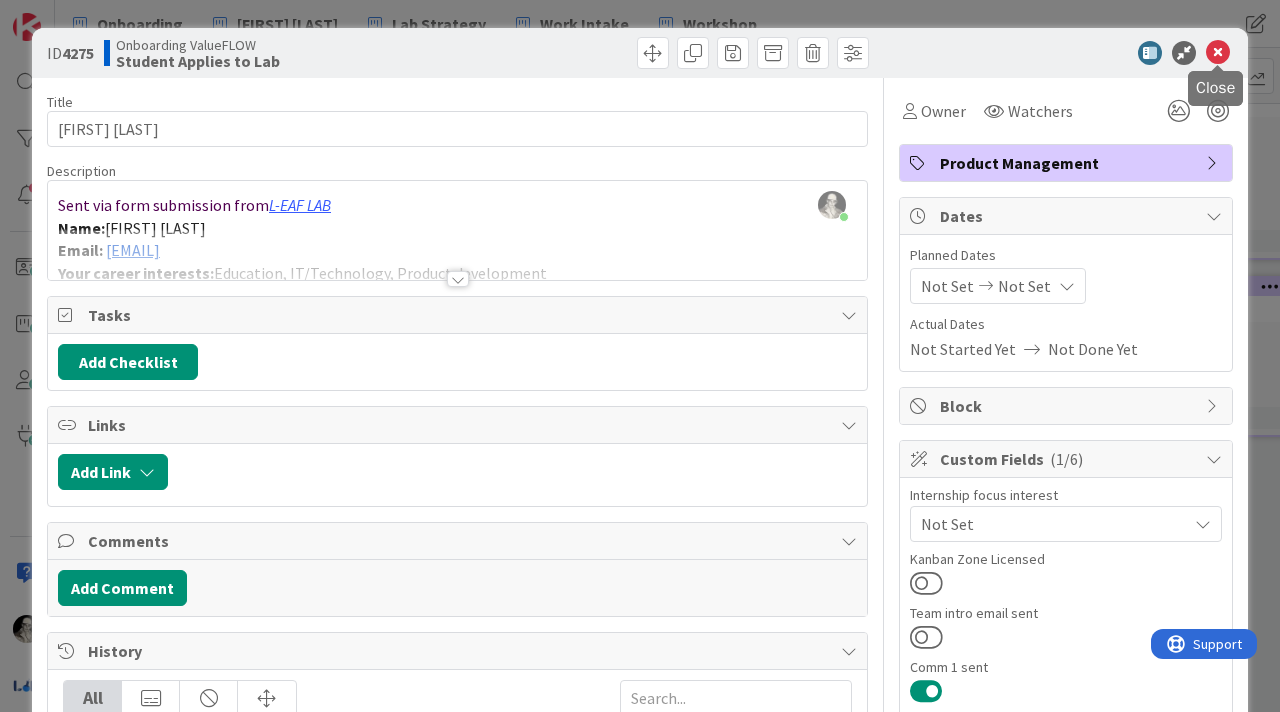 click at bounding box center (1218, 53) 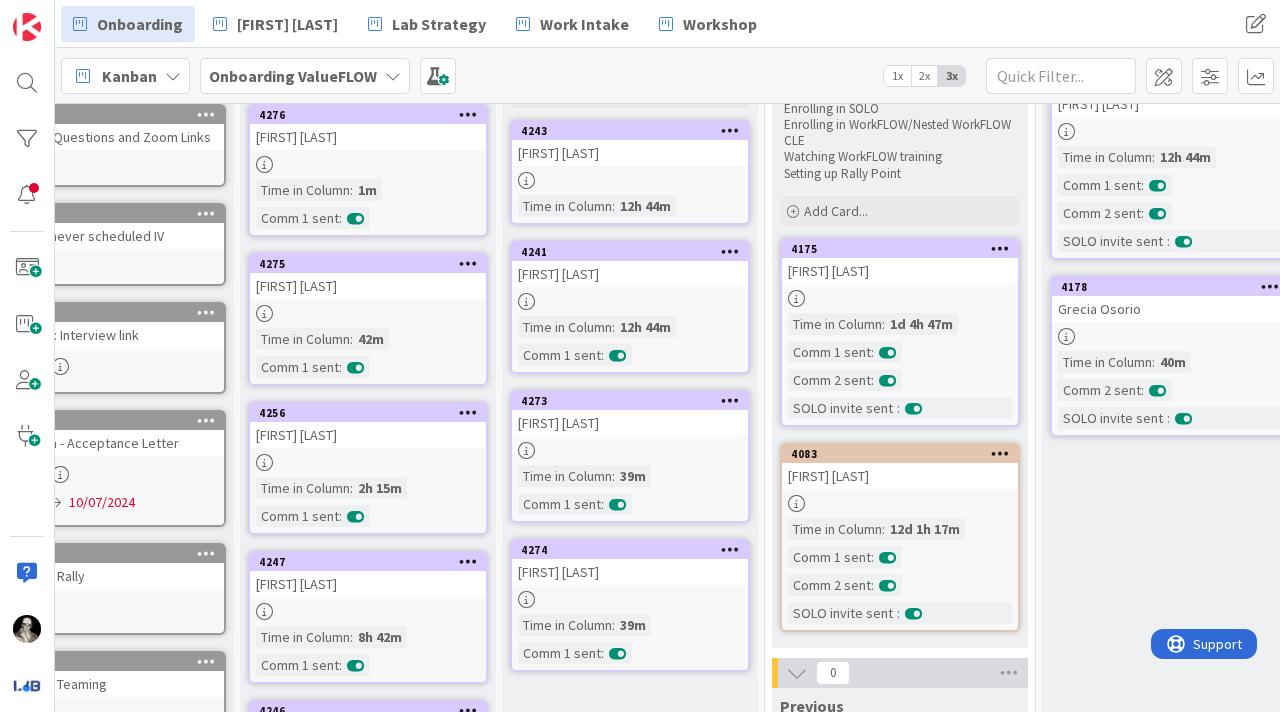 scroll, scrollTop: 0, scrollLeft: 0, axis: both 